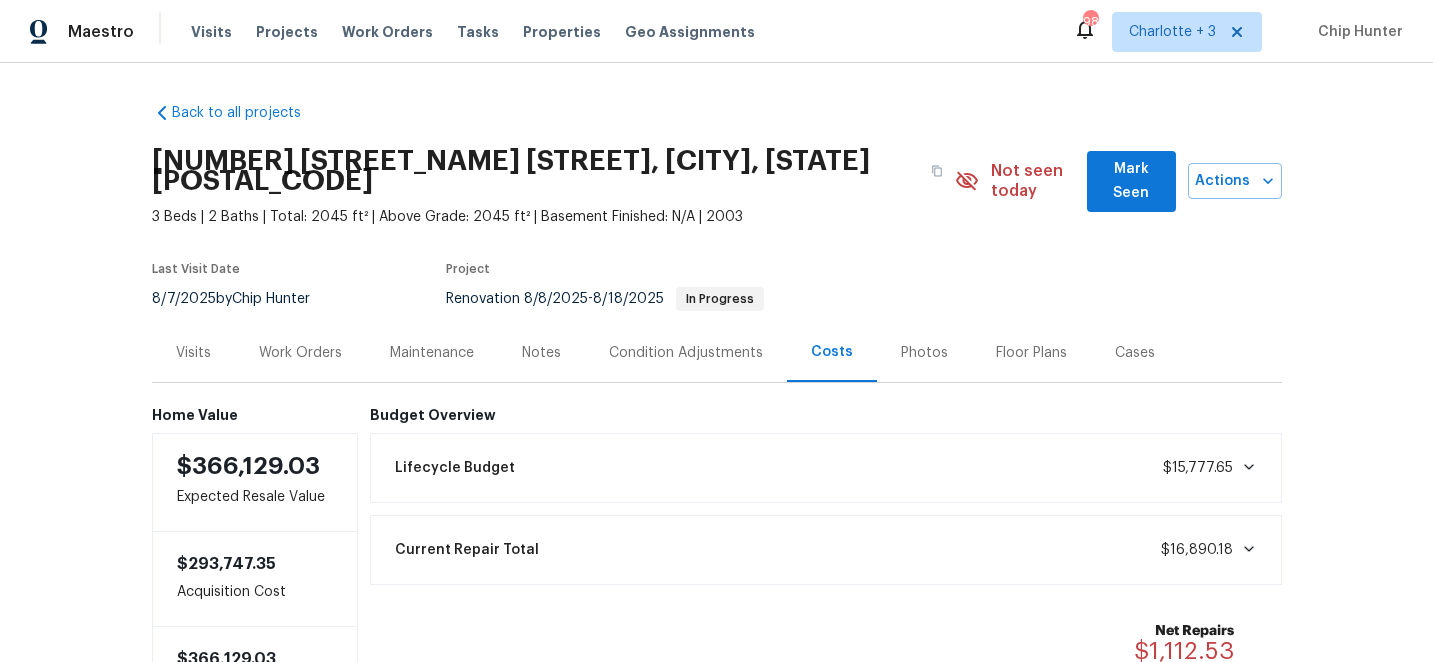 scroll, scrollTop: 0, scrollLeft: 0, axis: both 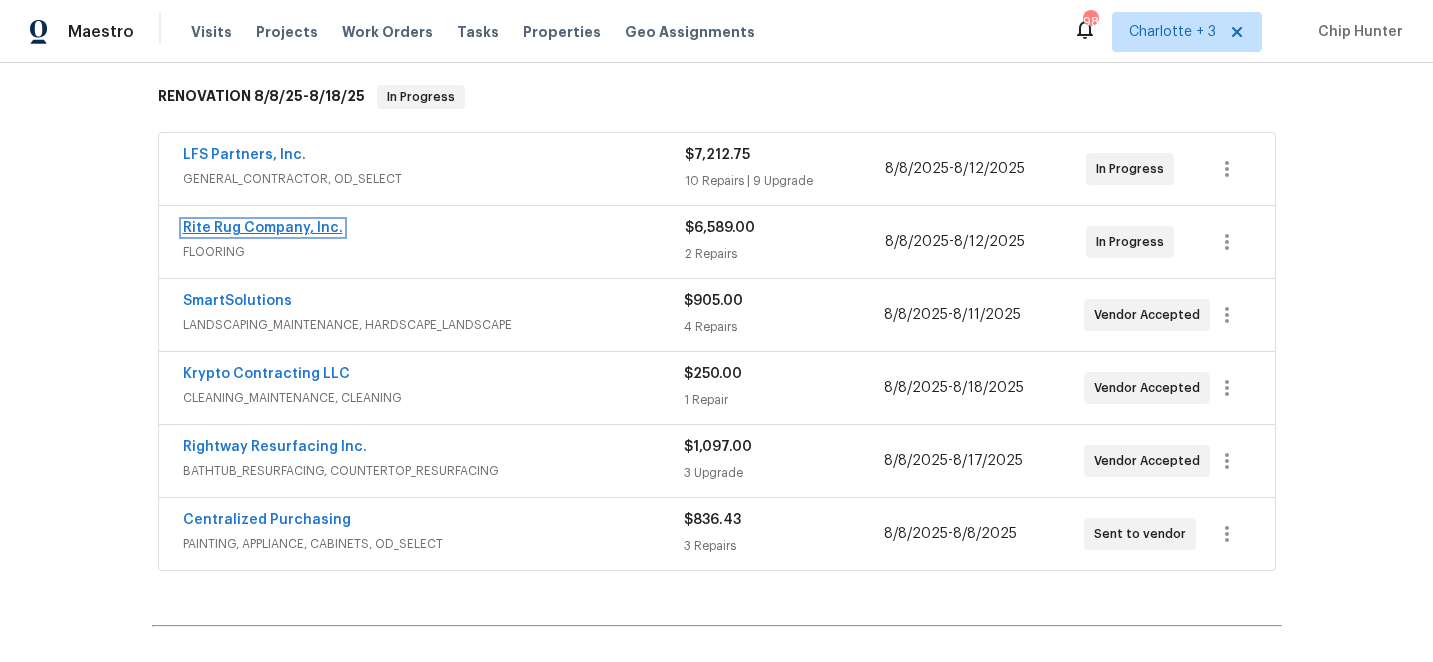 click on "Rite Rug Company, Inc." at bounding box center (263, 228) 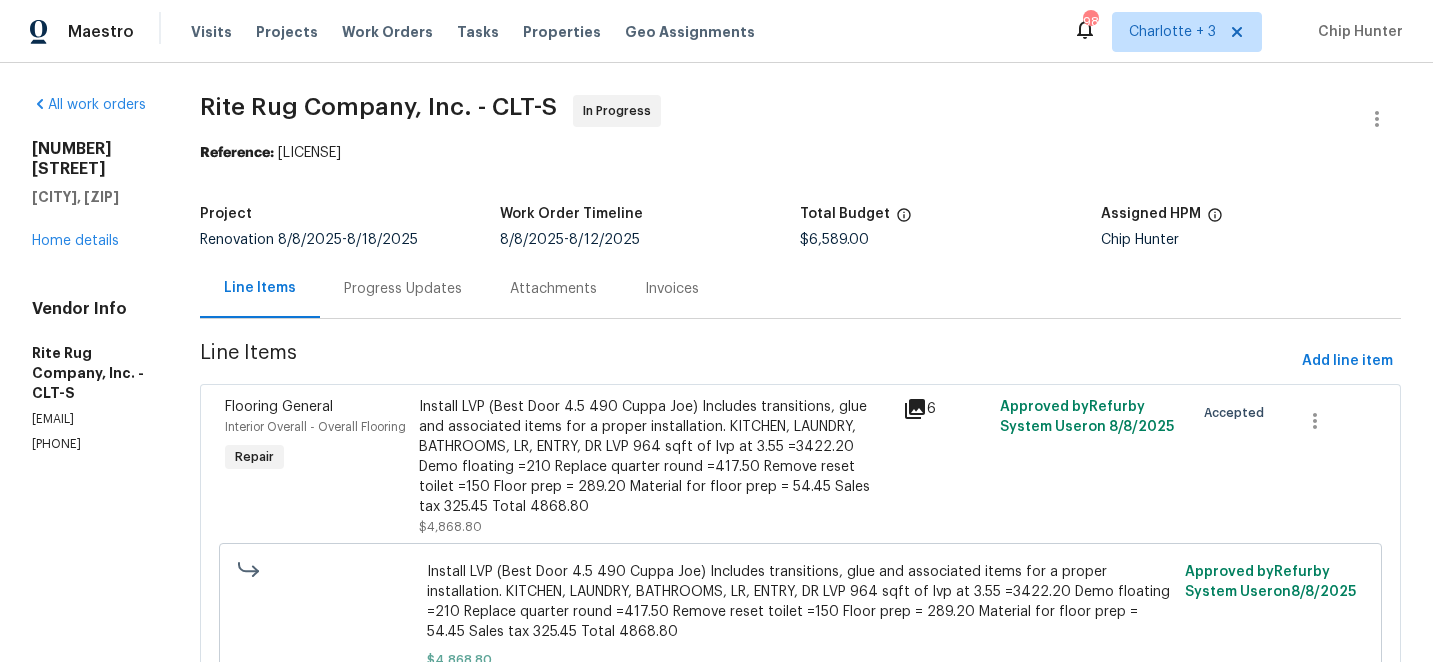 click on "Progress Updates" at bounding box center [403, 289] 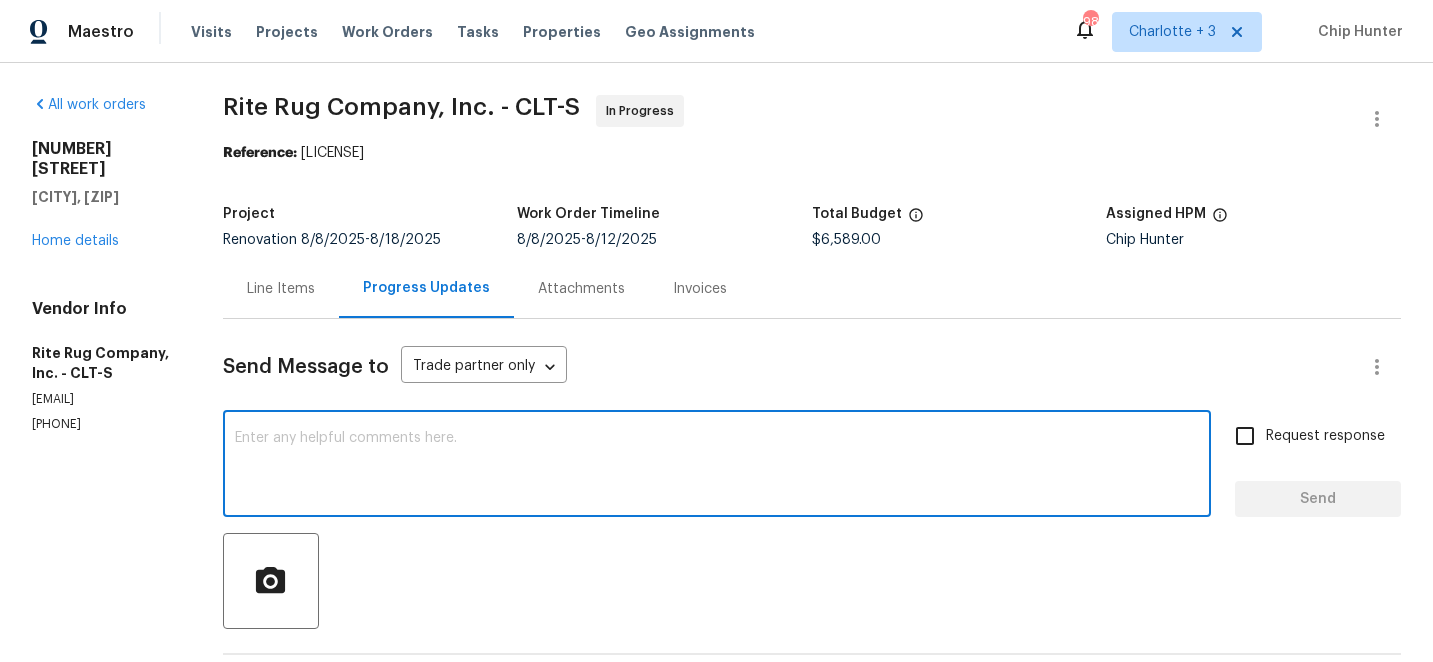 click at bounding box center (717, 466) 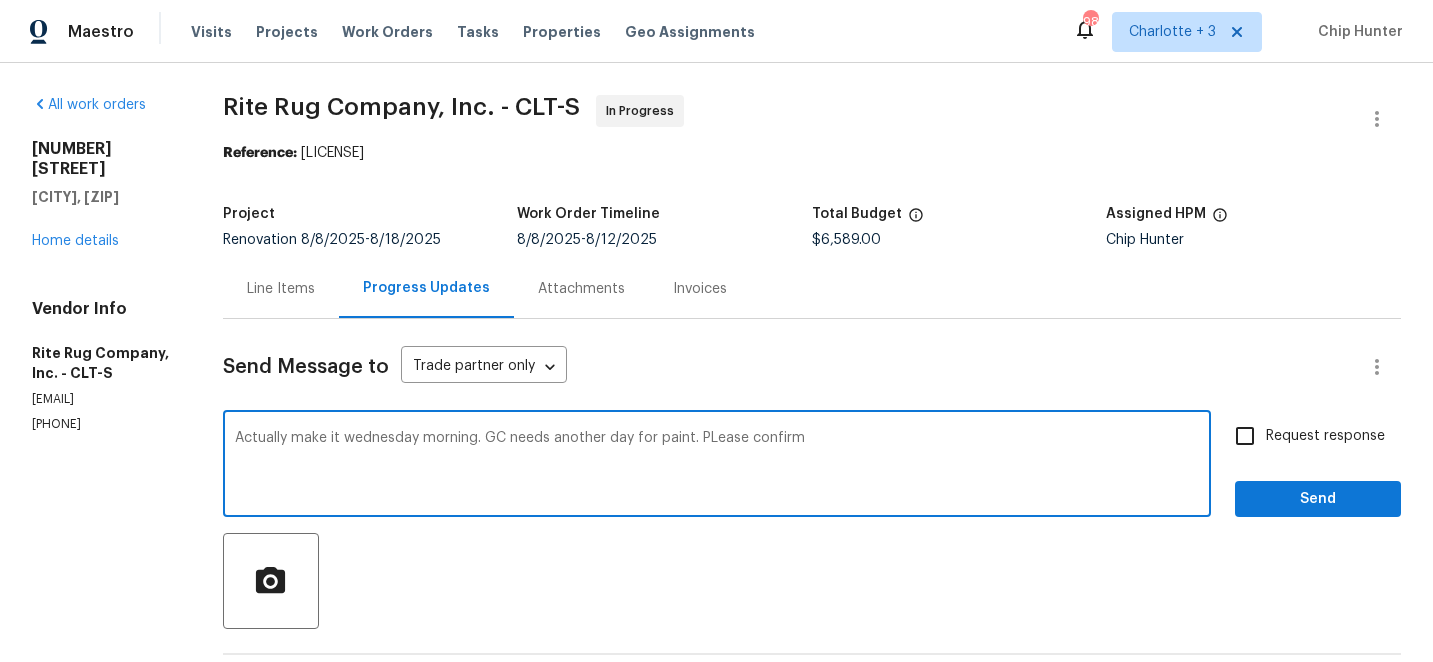 click on "Actually make it wednesday morning. GC needs another day for paint. PLease confirm" at bounding box center (717, 466) 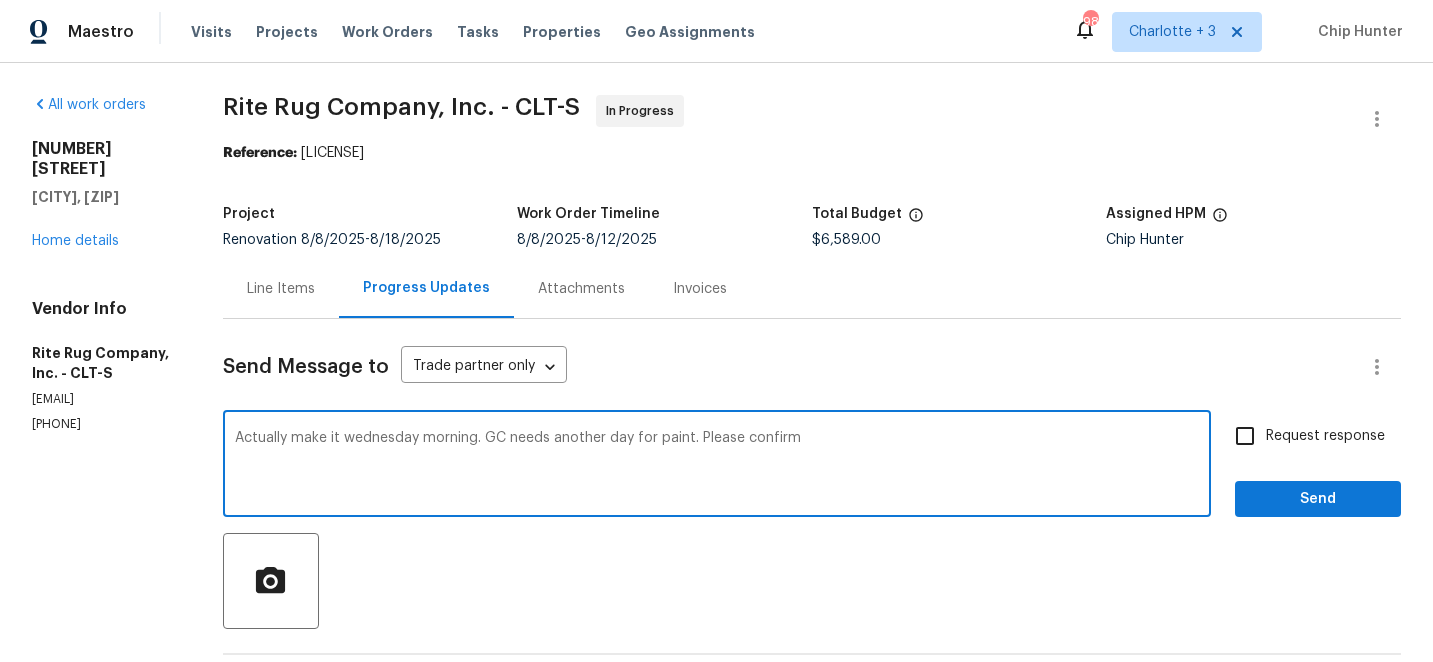 type on "Actually make it wednesday morning. GC needs another day for paint. Please confirm" 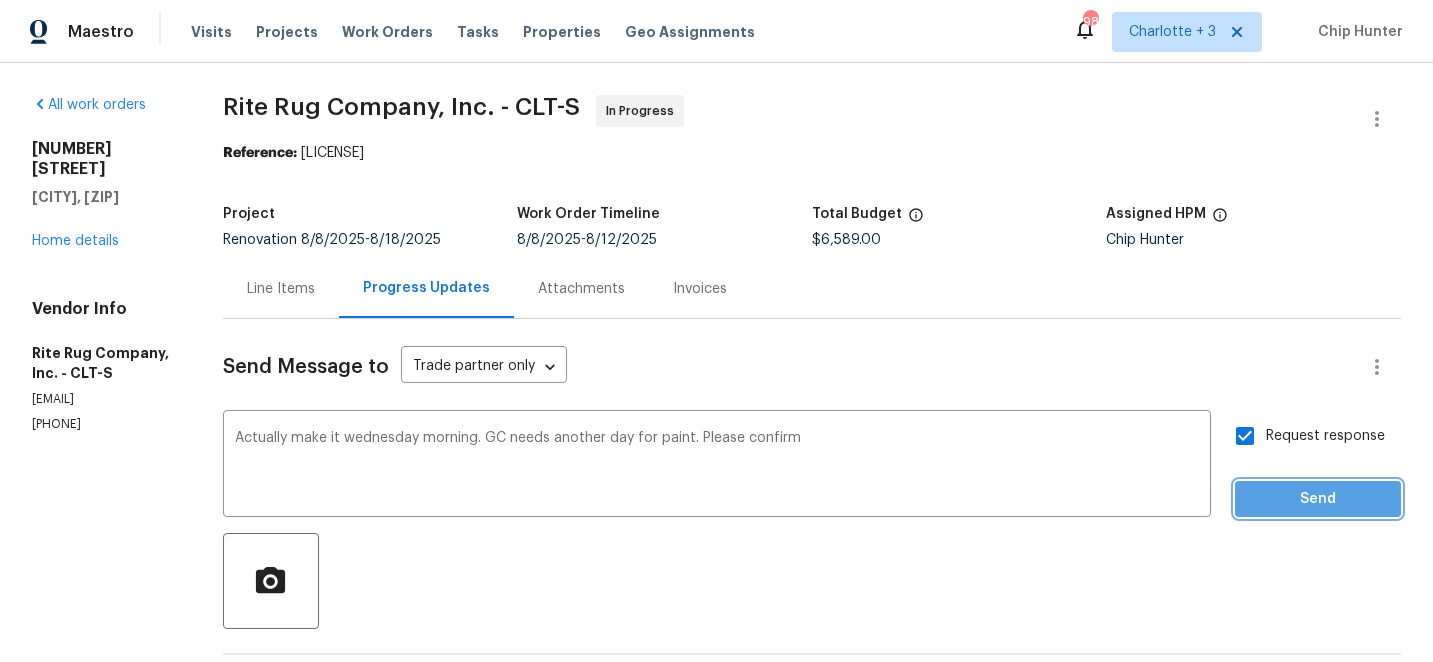 click on "Send" at bounding box center [1318, 499] 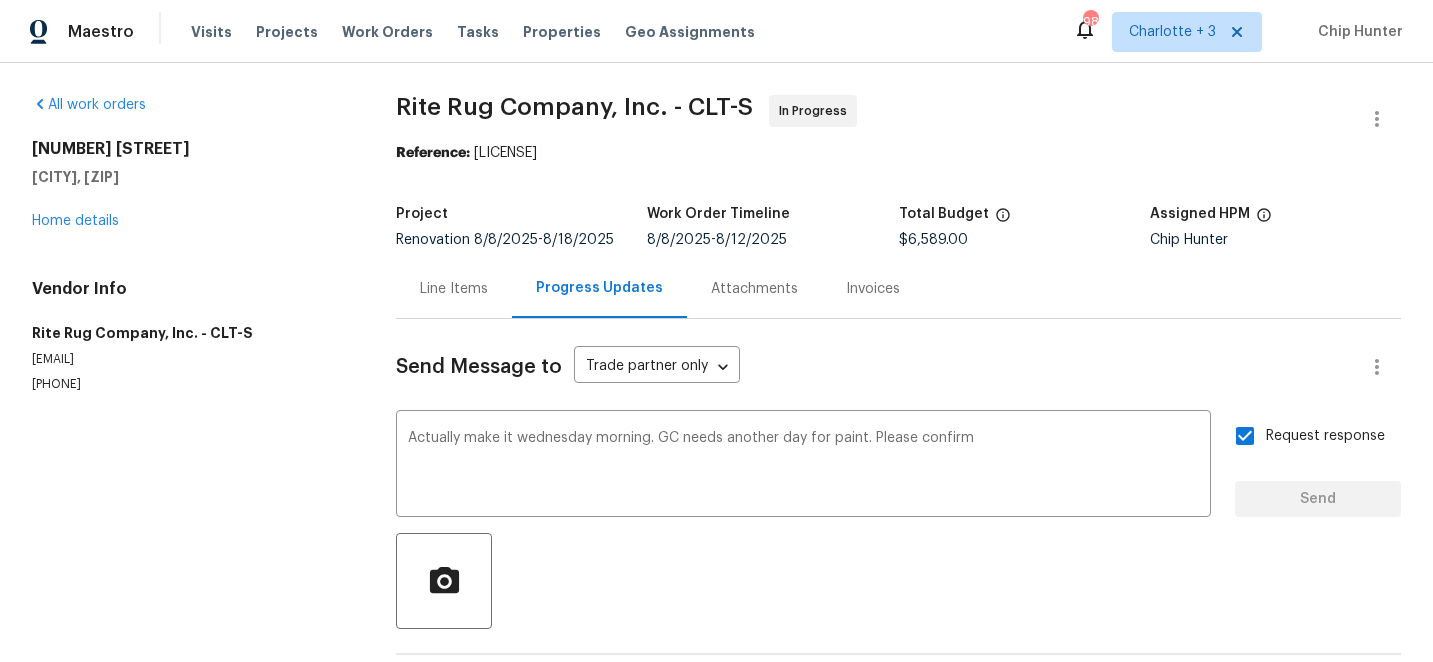 type 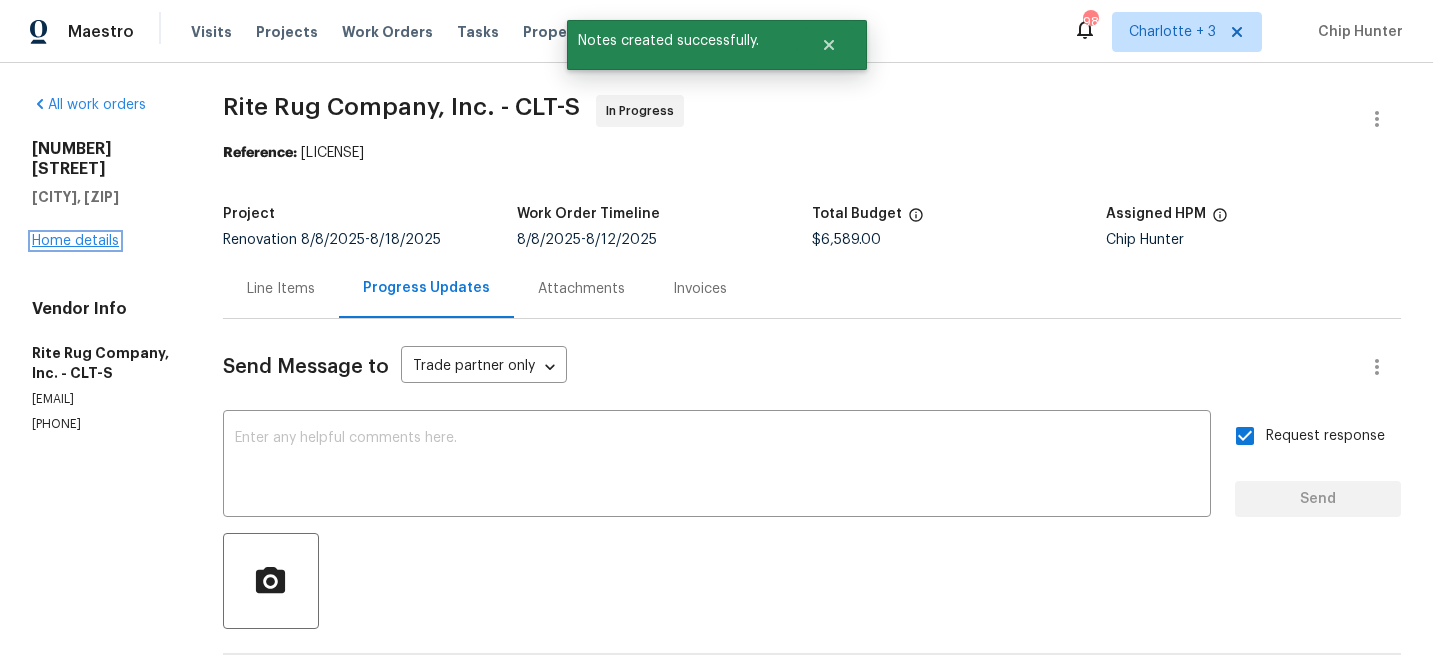 click on "Home details" at bounding box center (75, 241) 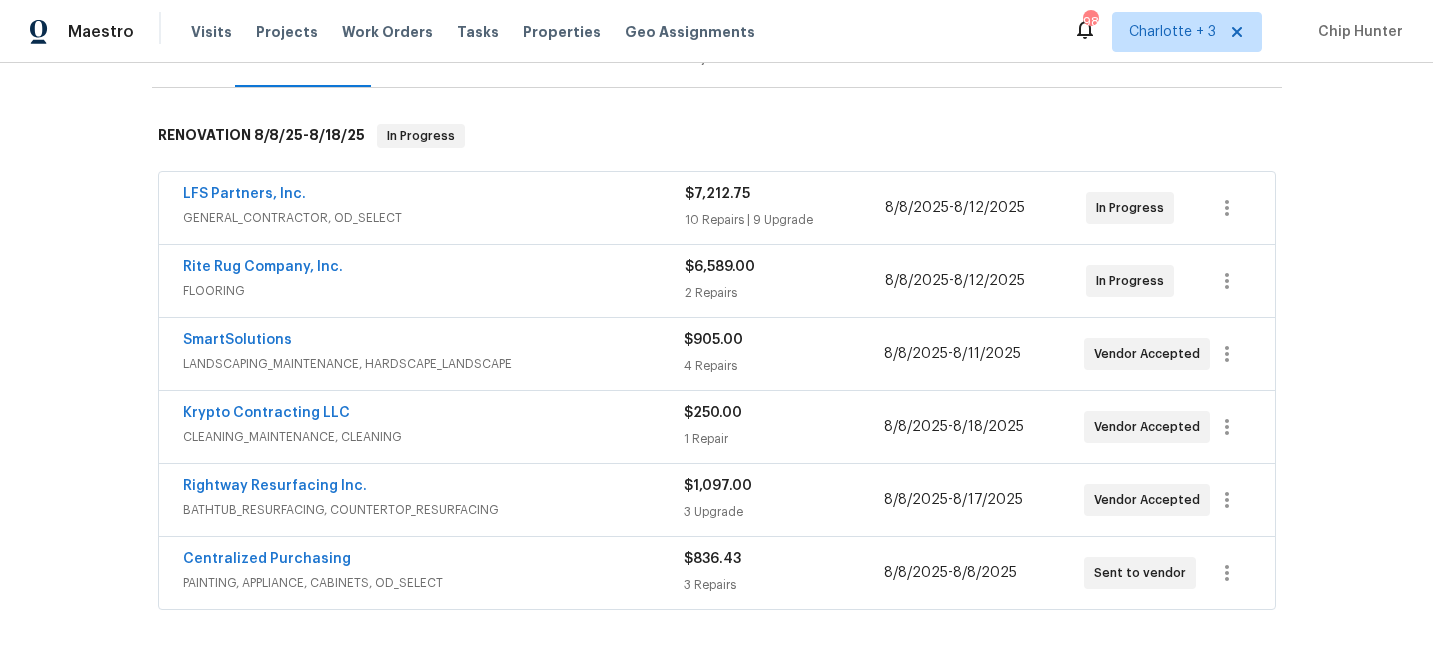 scroll, scrollTop: 299, scrollLeft: 0, axis: vertical 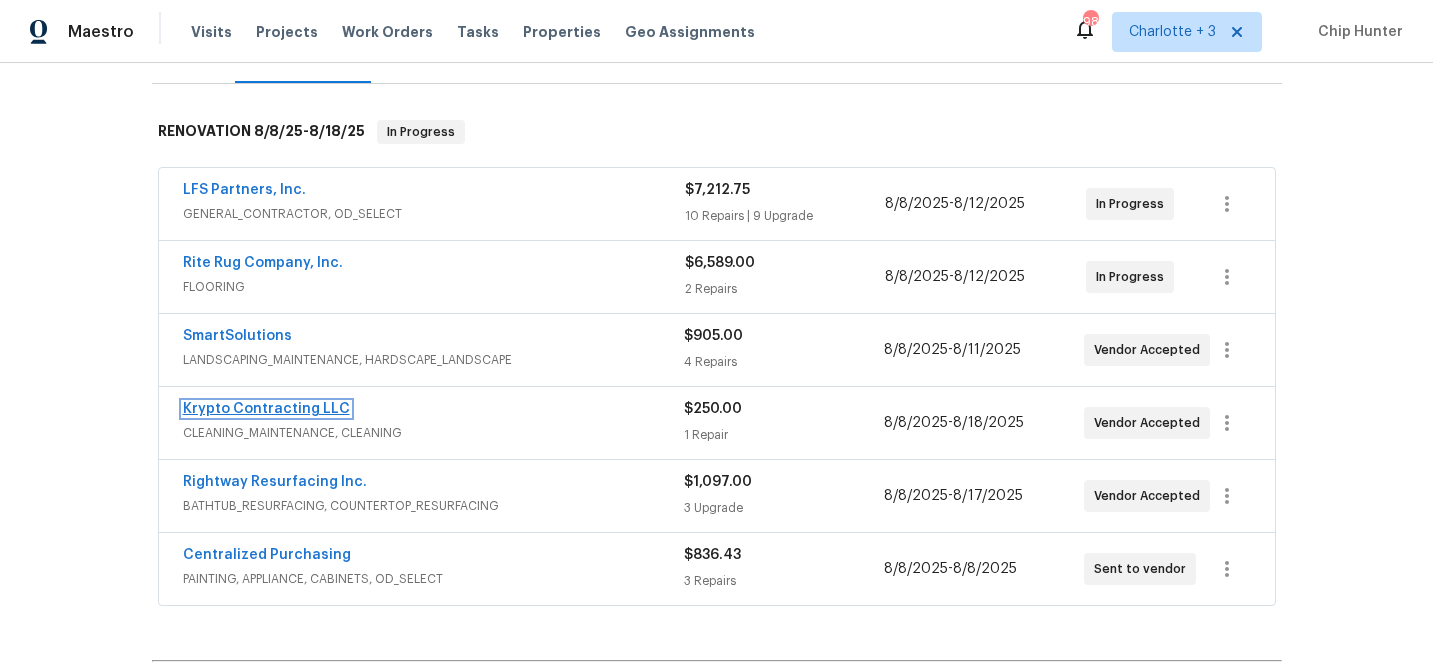 click on "Krypto Contracting LLC" at bounding box center [266, 409] 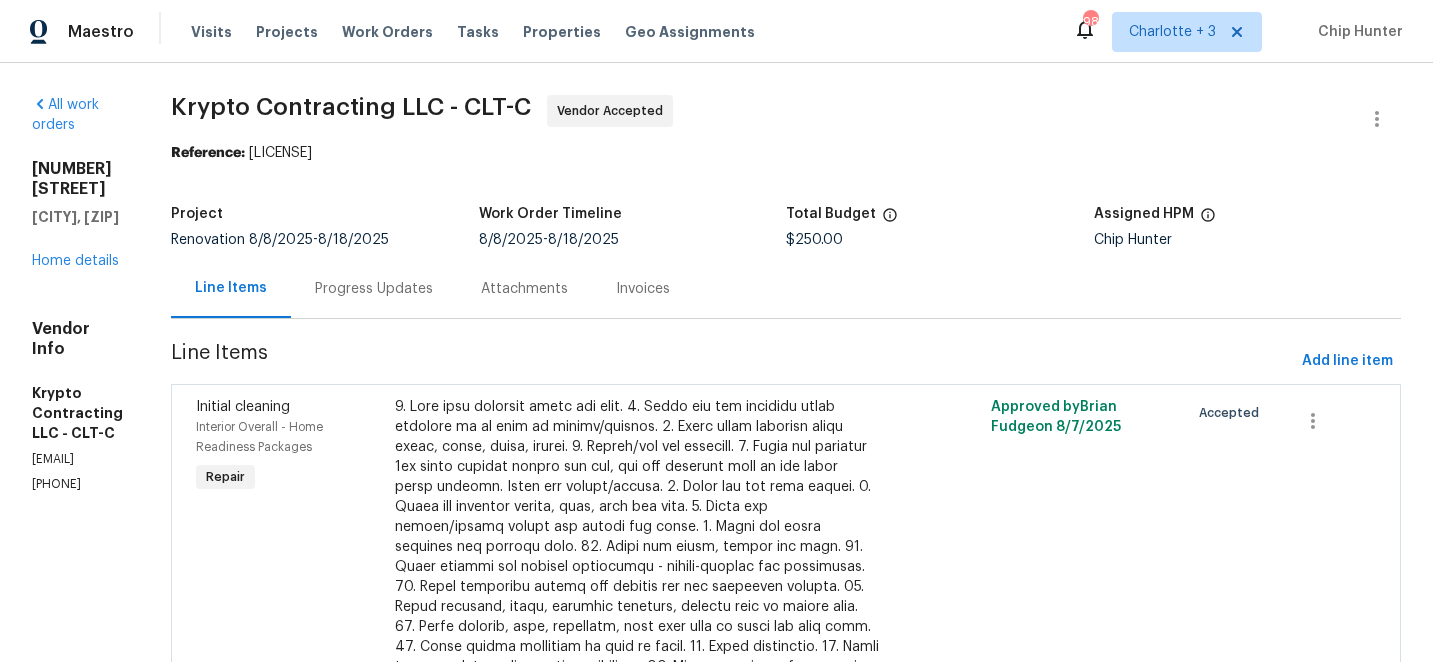 click on "Progress Updates" at bounding box center (374, 289) 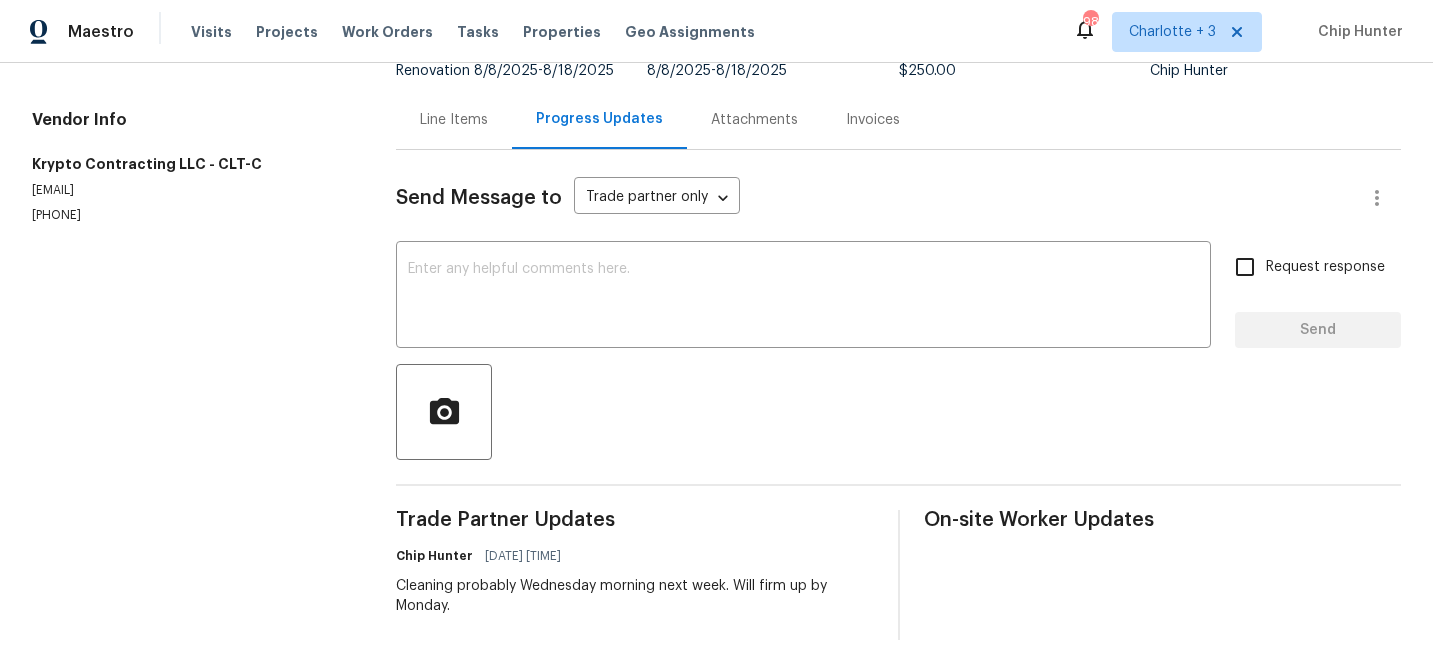 scroll, scrollTop: 179, scrollLeft: 0, axis: vertical 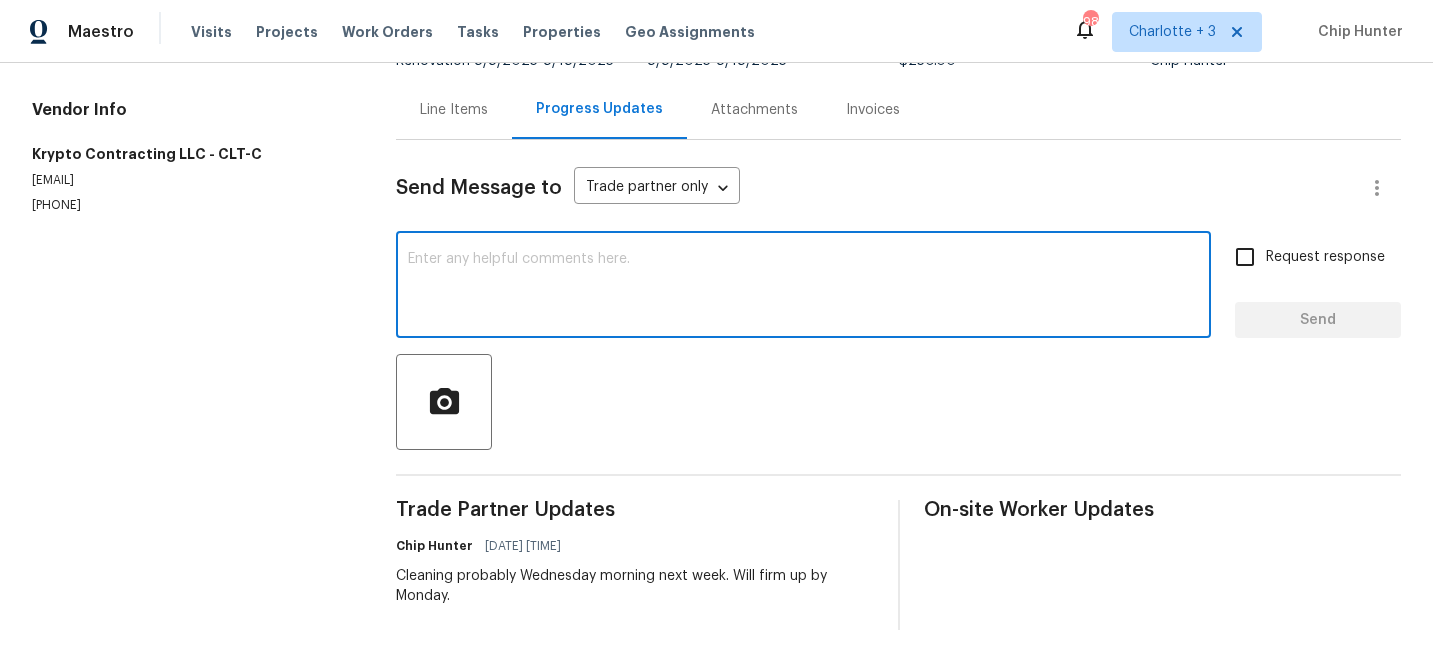 click at bounding box center [803, 287] 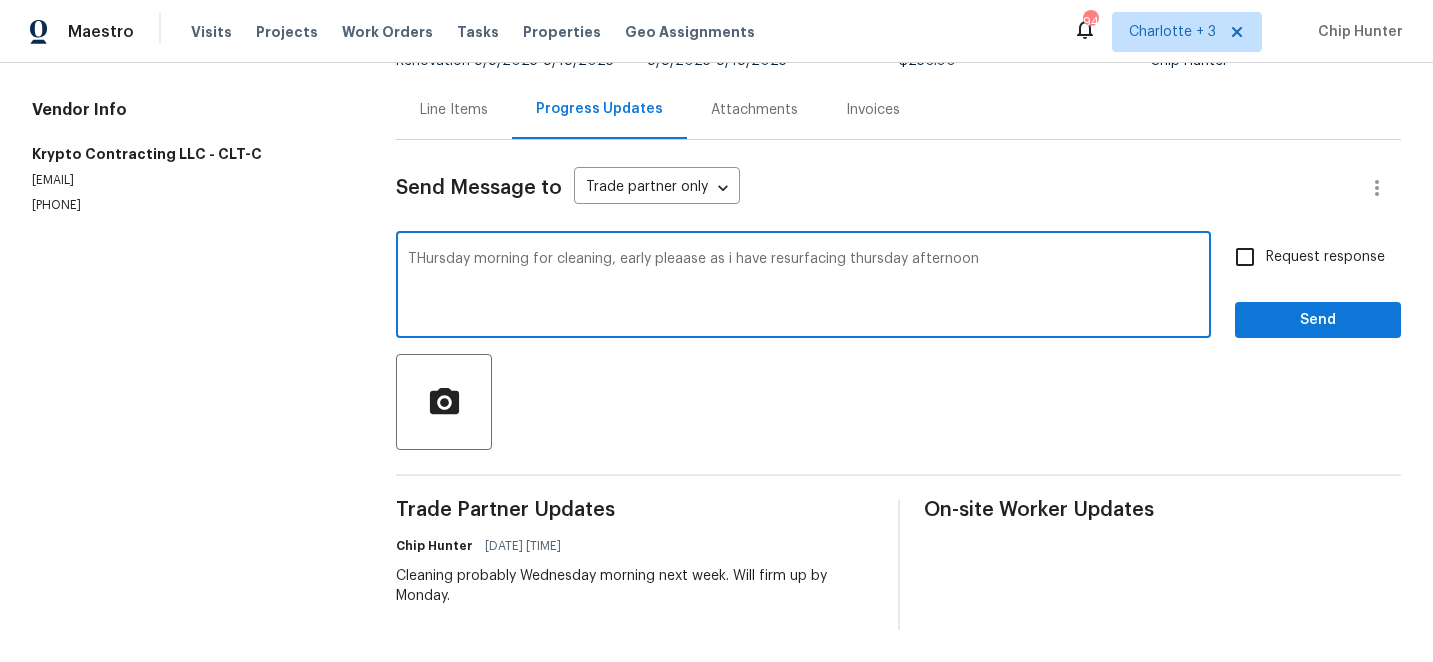 type on "THursday morning for cleaning, early pleaase as i have resurfacing thursday afternoon" 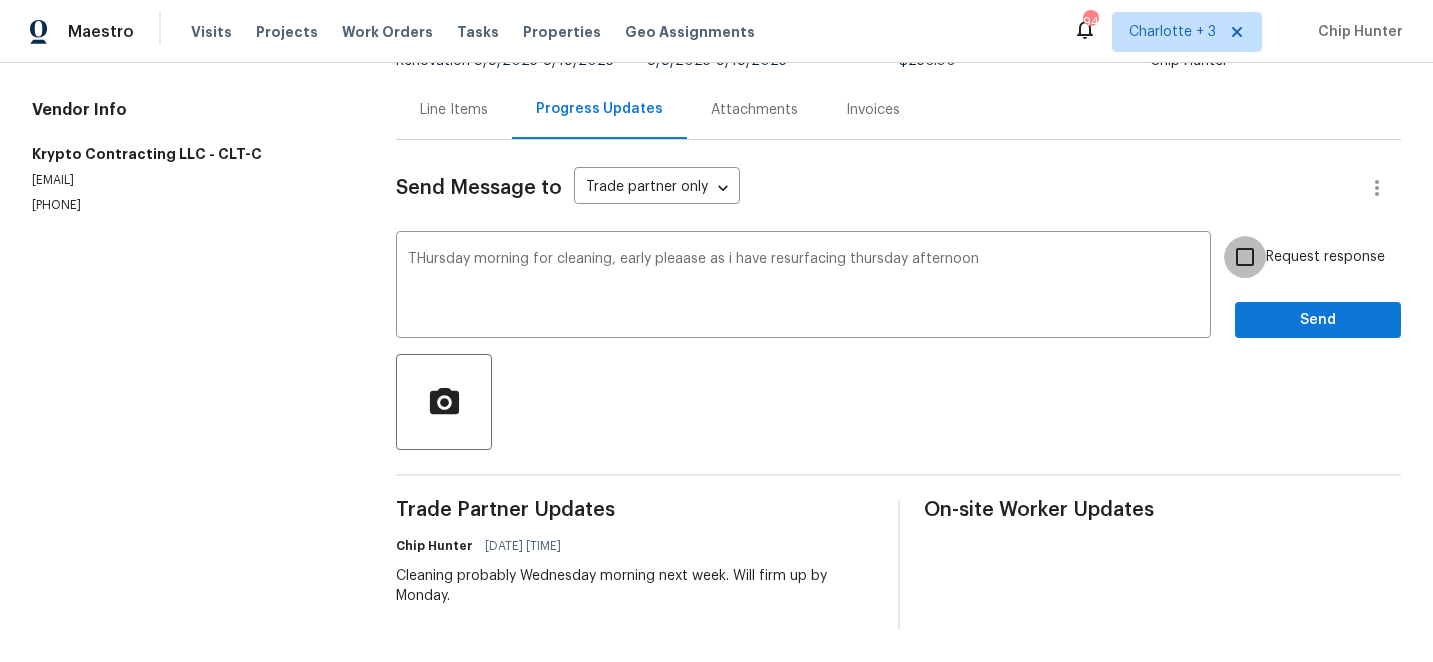 click on "Request response" at bounding box center (1245, 257) 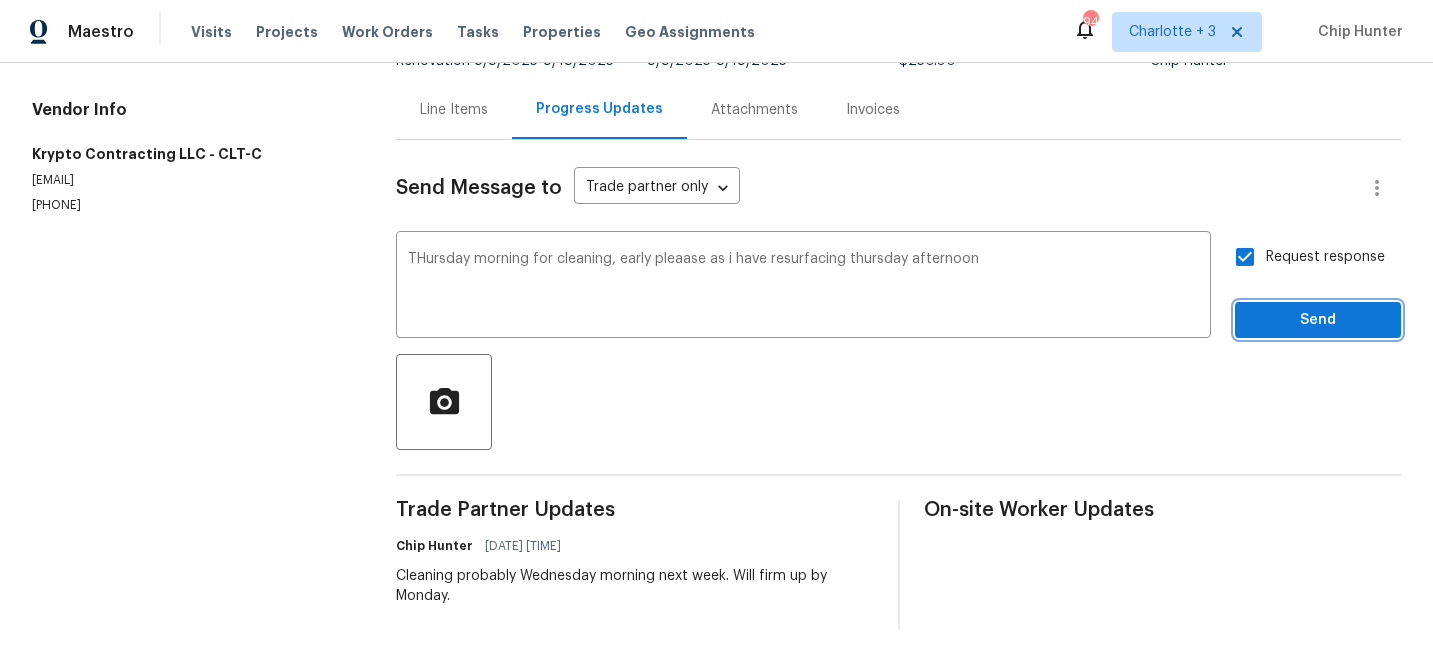click on "Send" at bounding box center [1318, 320] 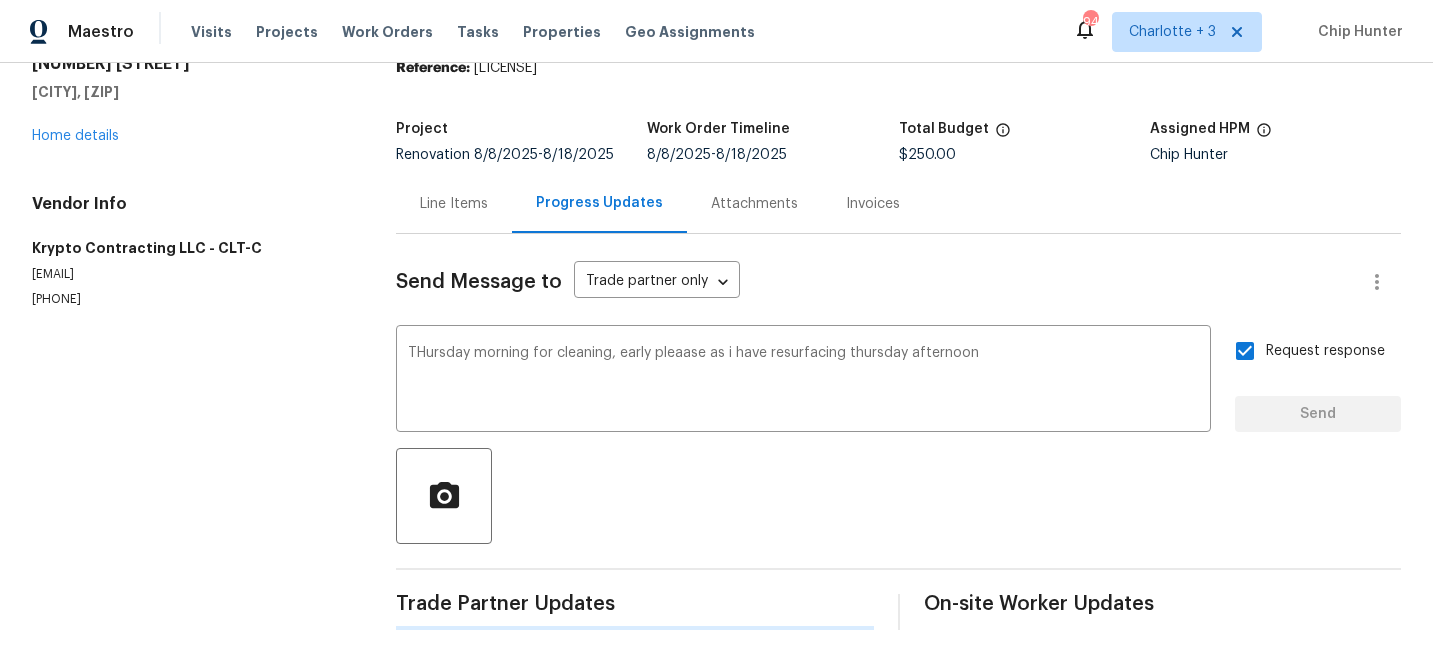 type 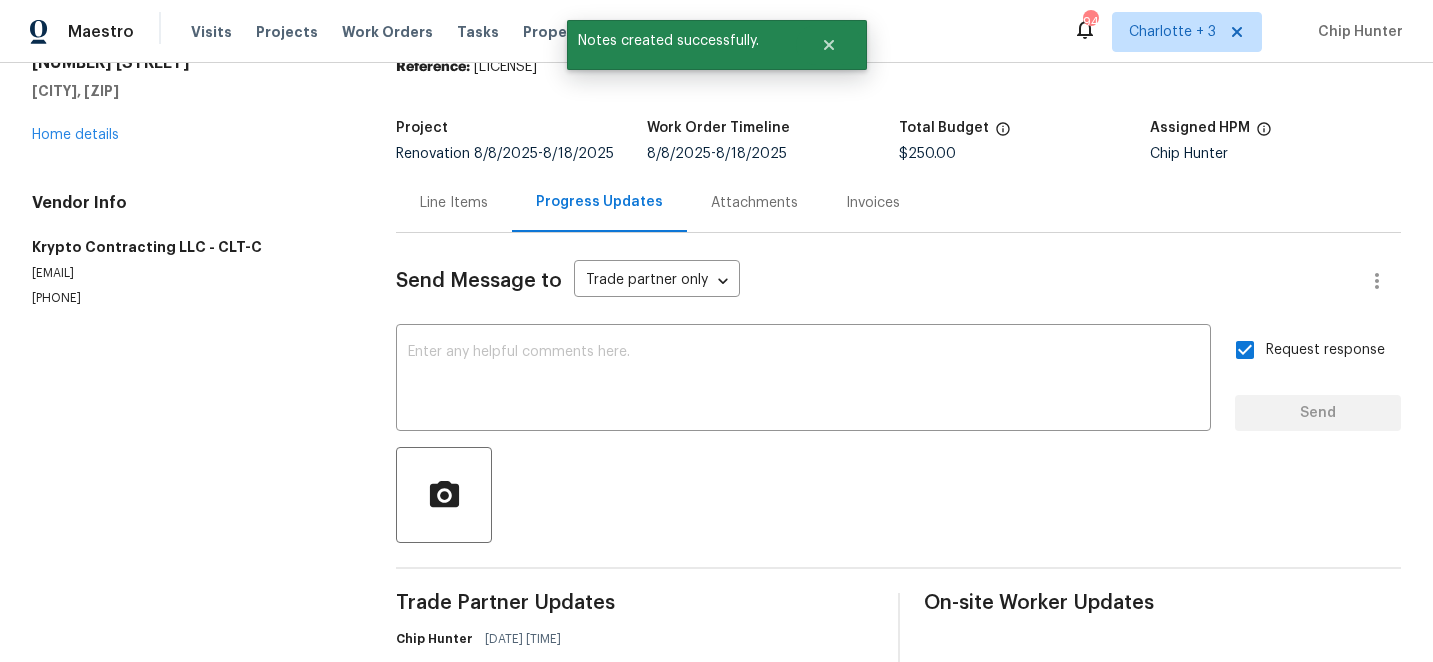 scroll, scrollTop: 59, scrollLeft: 0, axis: vertical 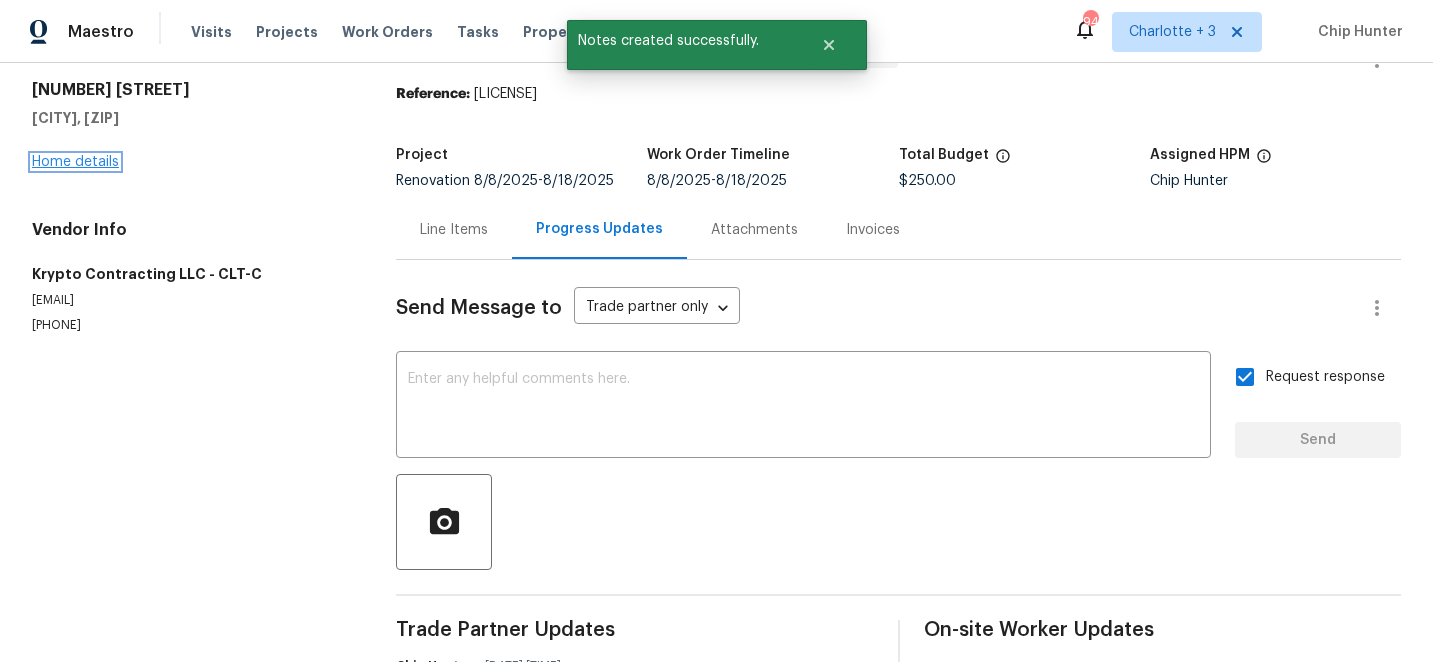 click on "Home details" at bounding box center [75, 162] 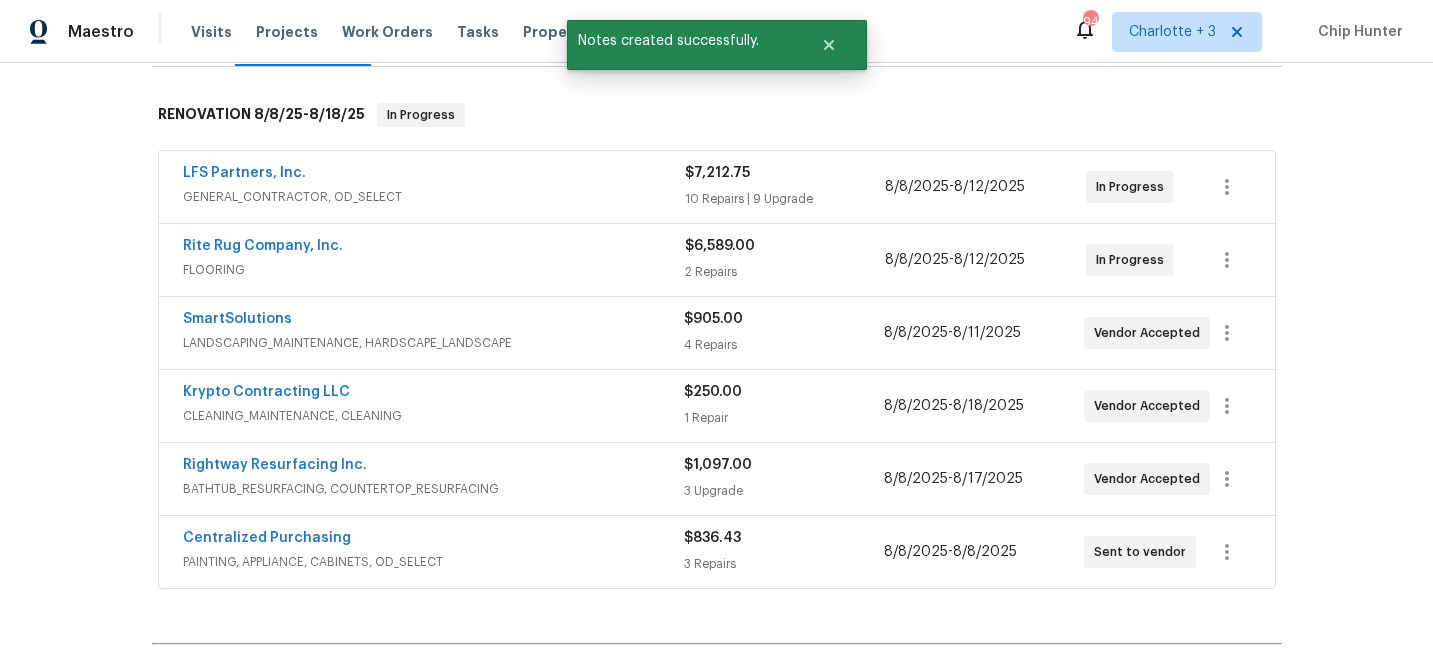 scroll, scrollTop: 322, scrollLeft: 0, axis: vertical 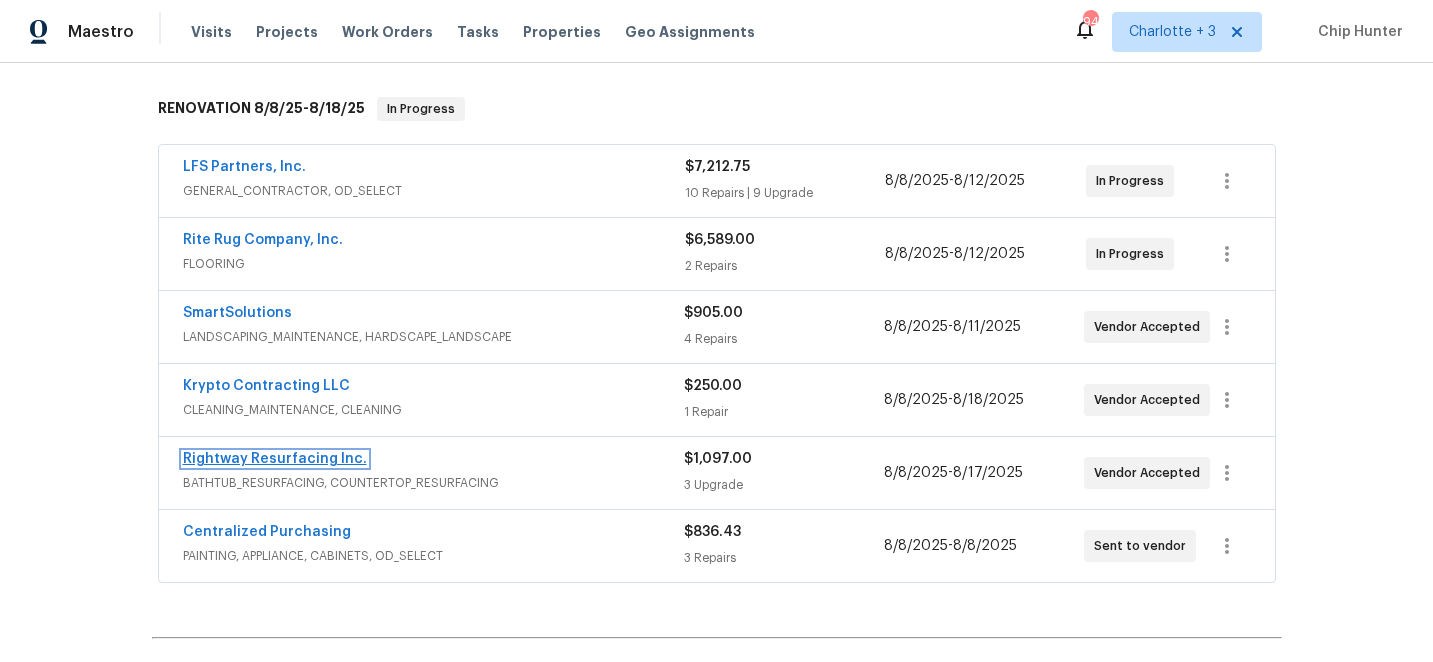 click on "Rightway Resurfacing Inc." at bounding box center [275, 459] 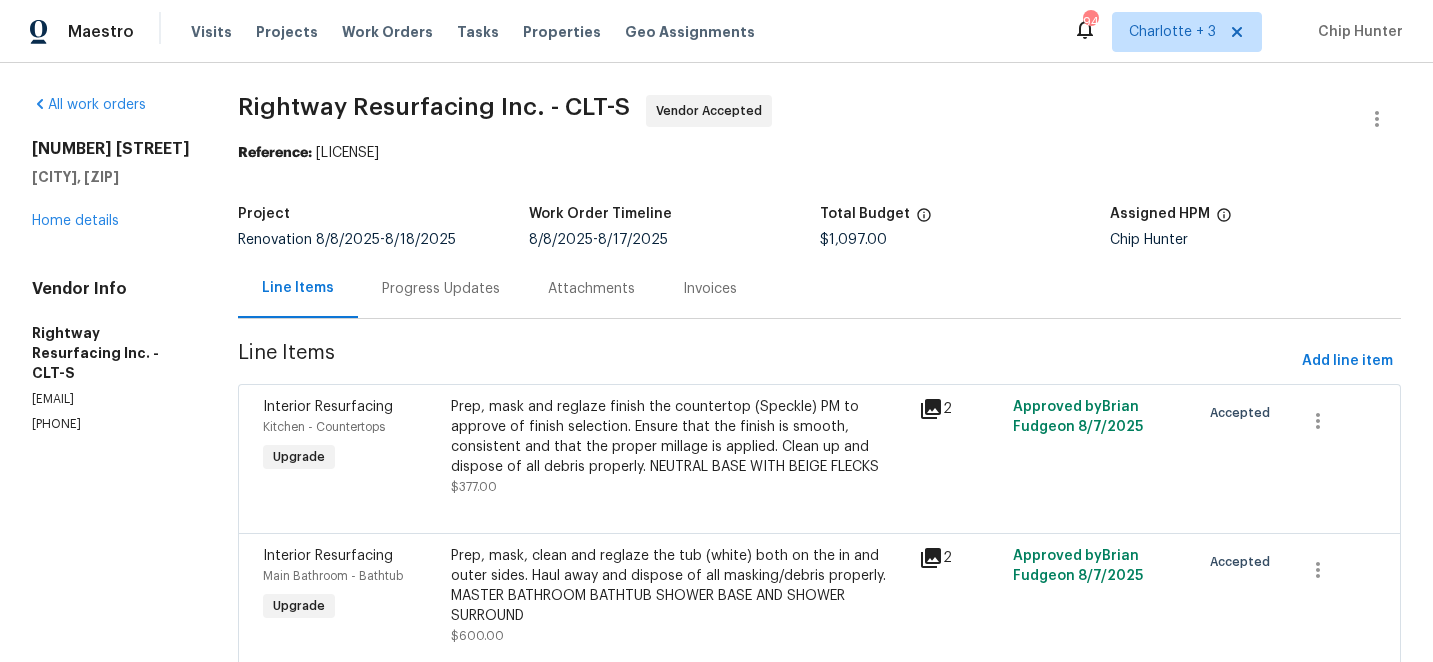 click on "Progress Updates" at bounding box center (441, 289) 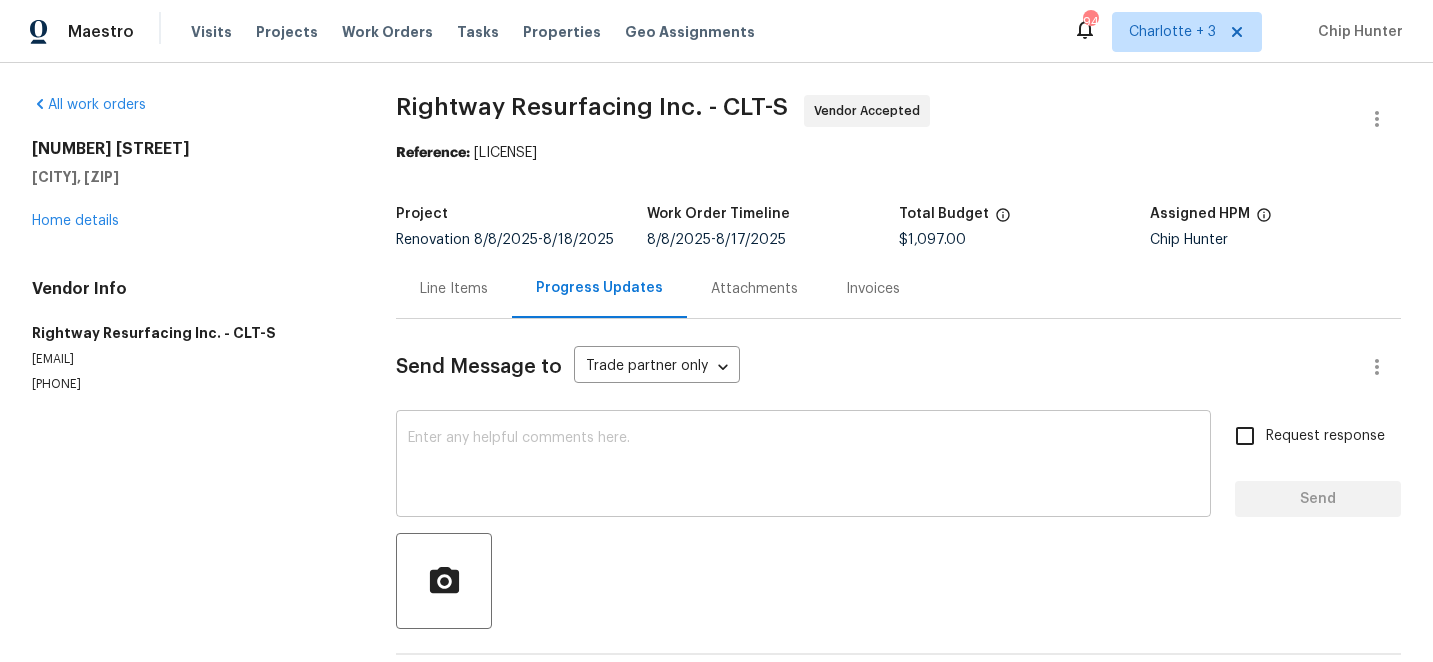 click at bounding box center [803, 466] 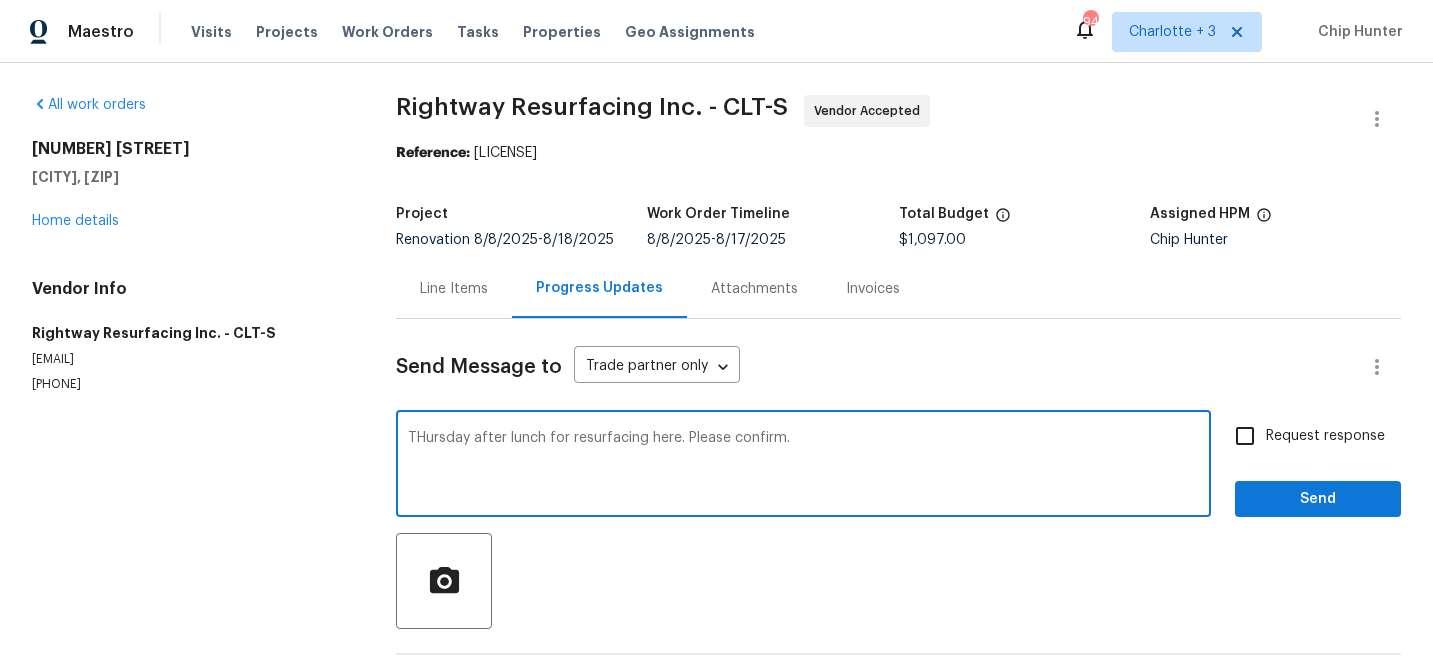 type on "THursday after lunch for resurfacing here. Please confirm." 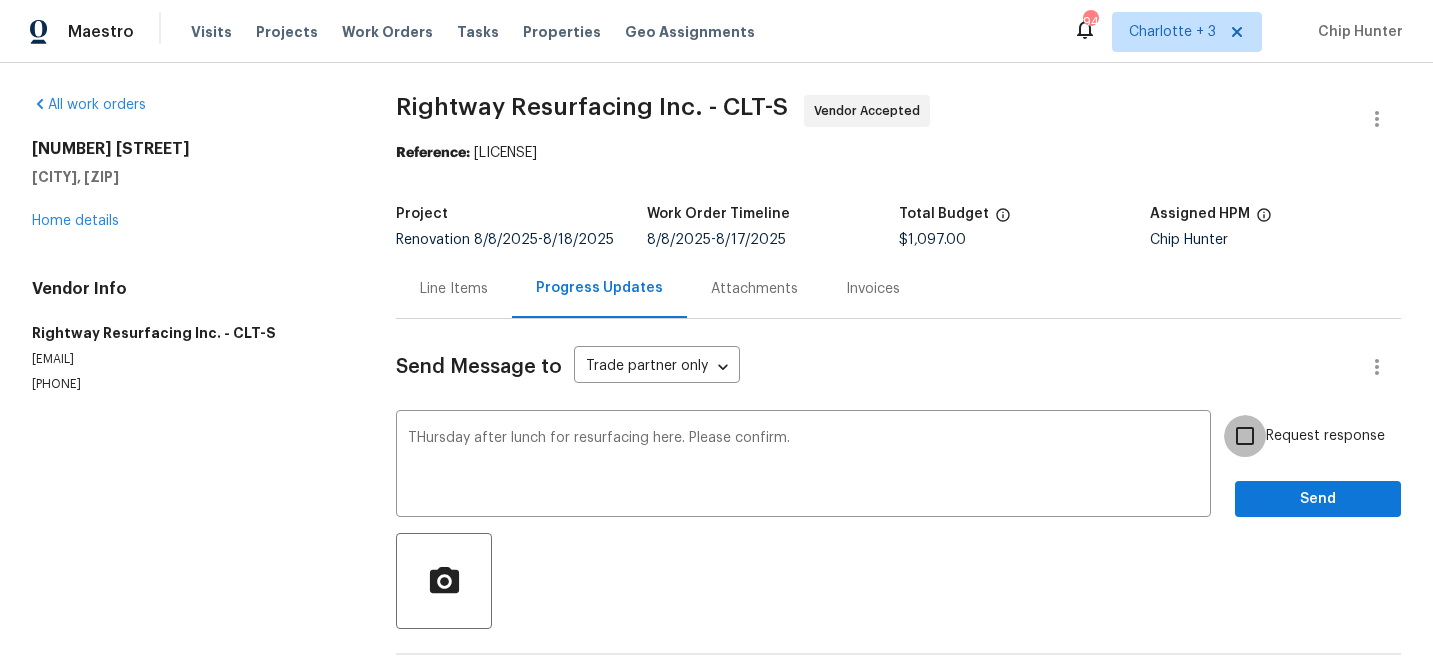 click on "Request response" at bounding box center [1245, 436] 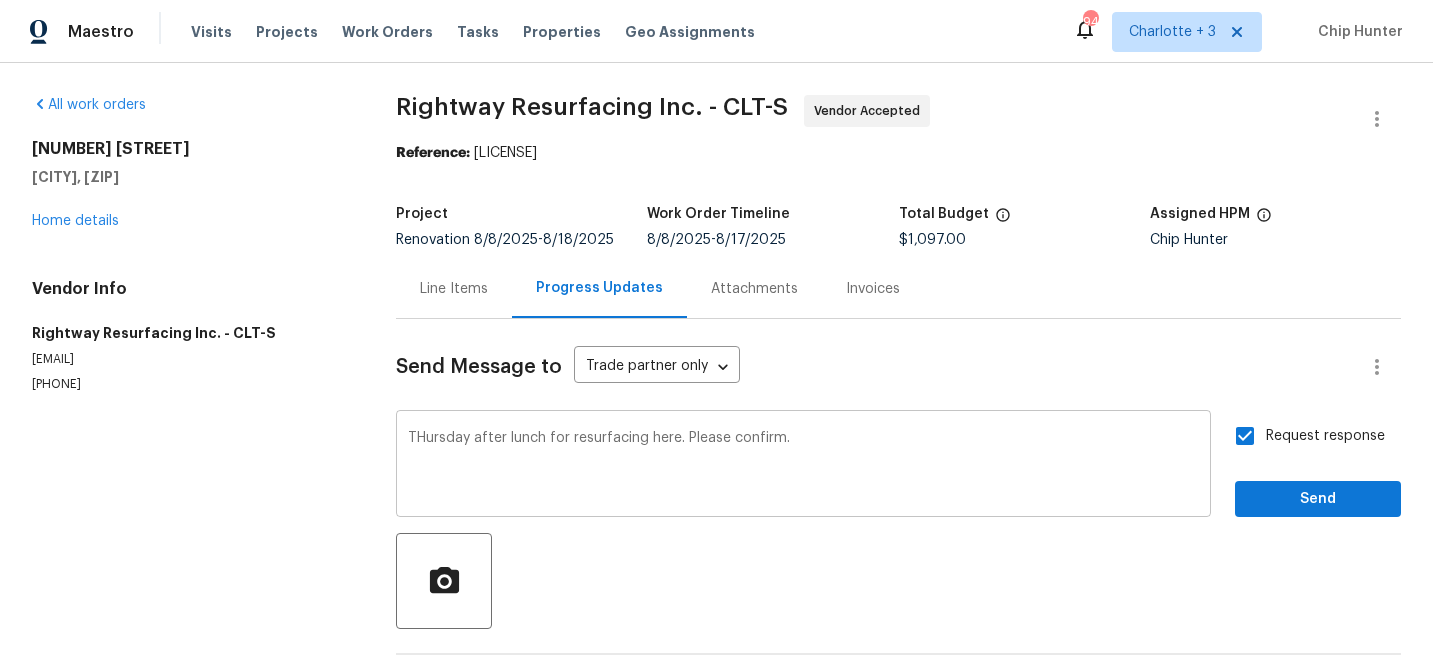 click on "THursday after lunch for resurfacing here. Please confirm." at bounding box center (803, 466) 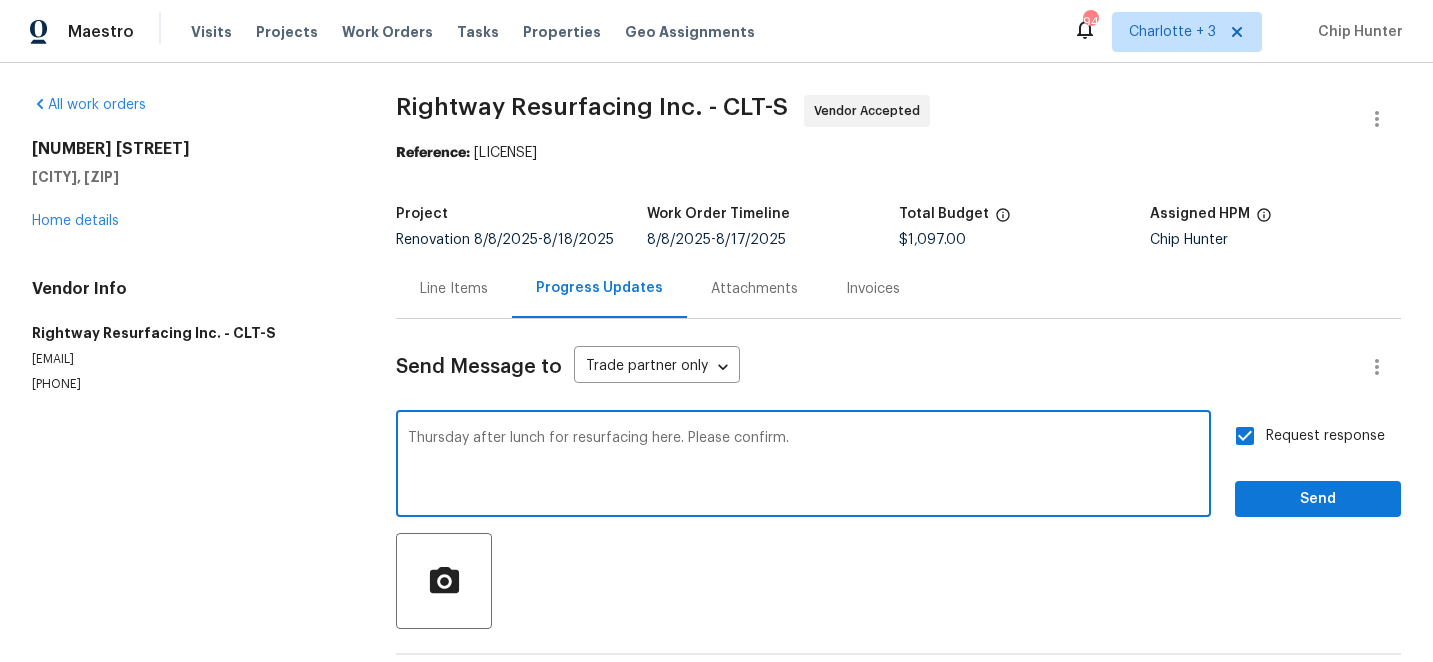 click on "Thursday after lunch for resurfacing here. Please confirm." at bounding box center [803, 466] 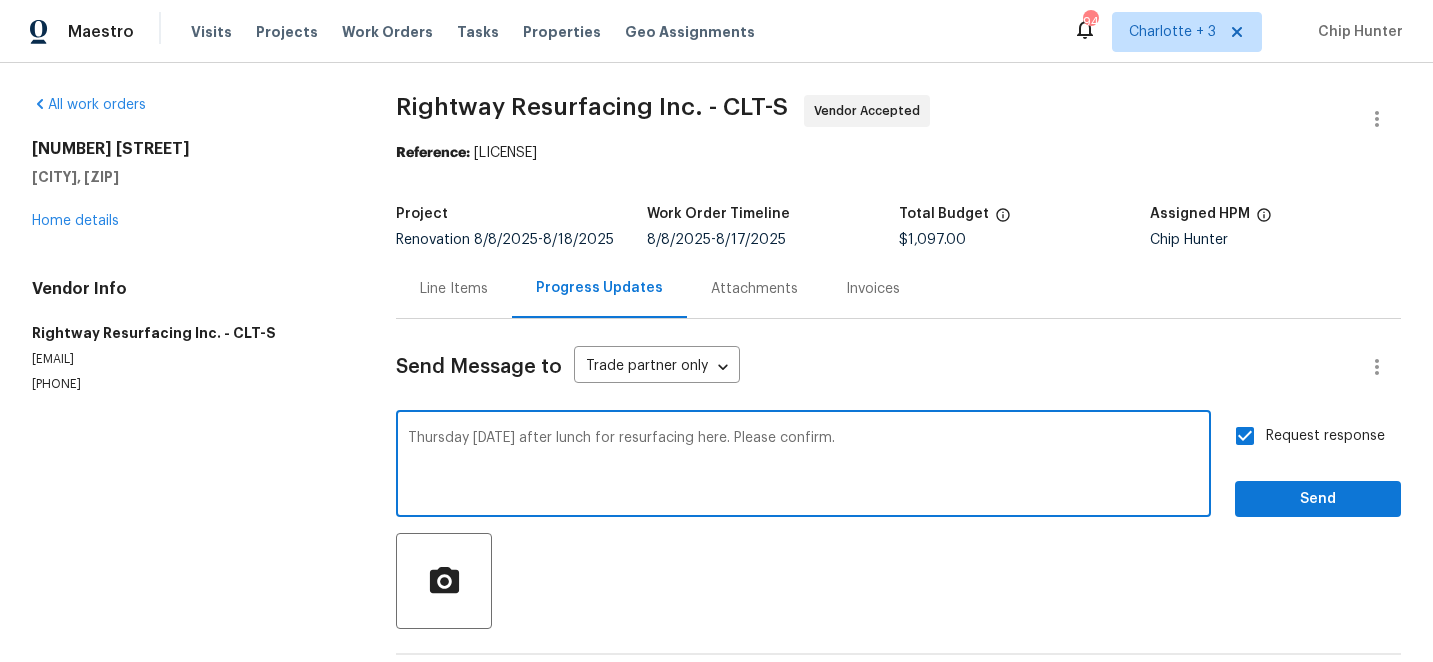 type on "Thursday [DATE] after lunch for resurfacing here. Please confirm." 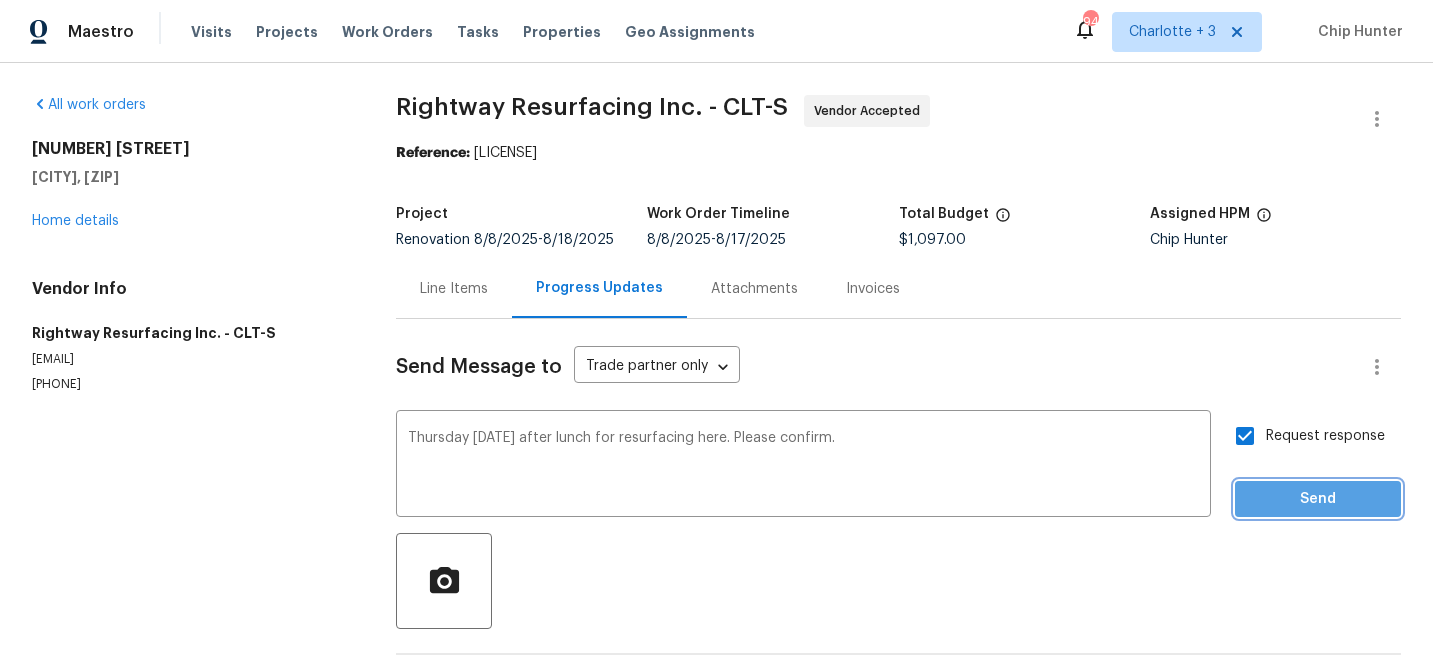 click on "Send" at bounding box center (1318, 499) 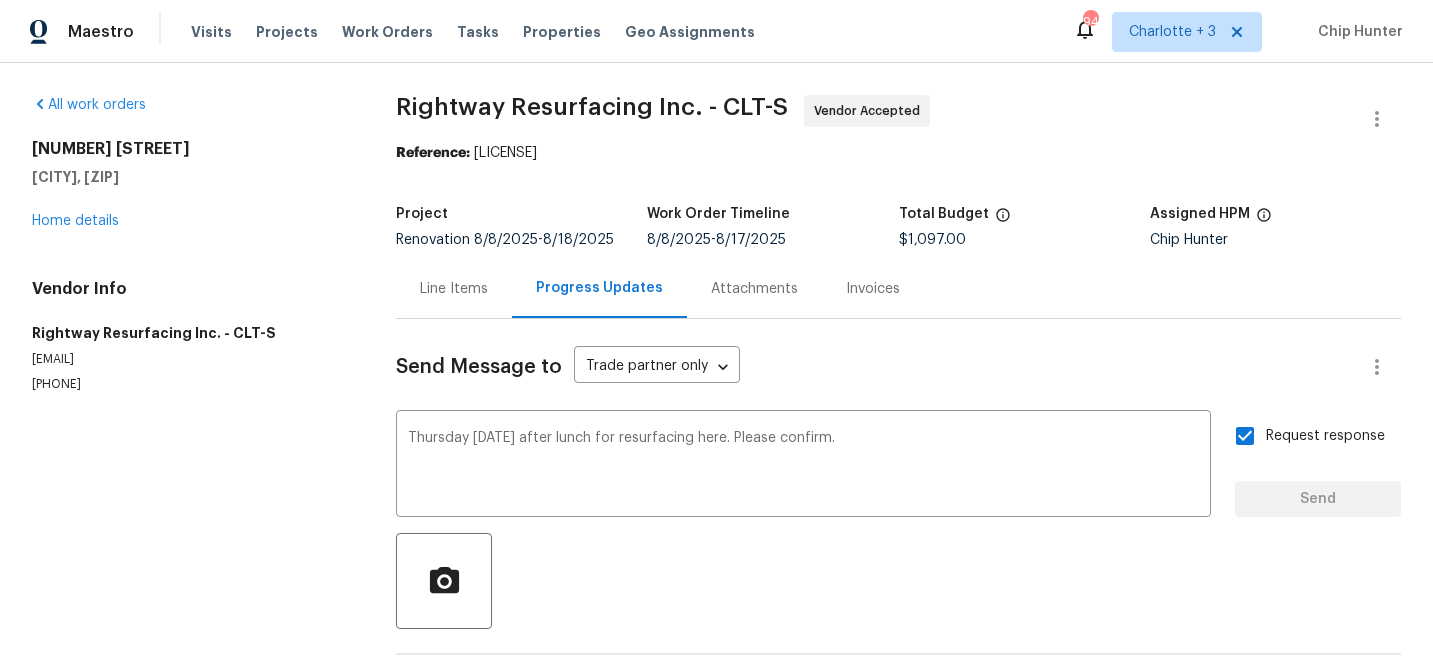 type 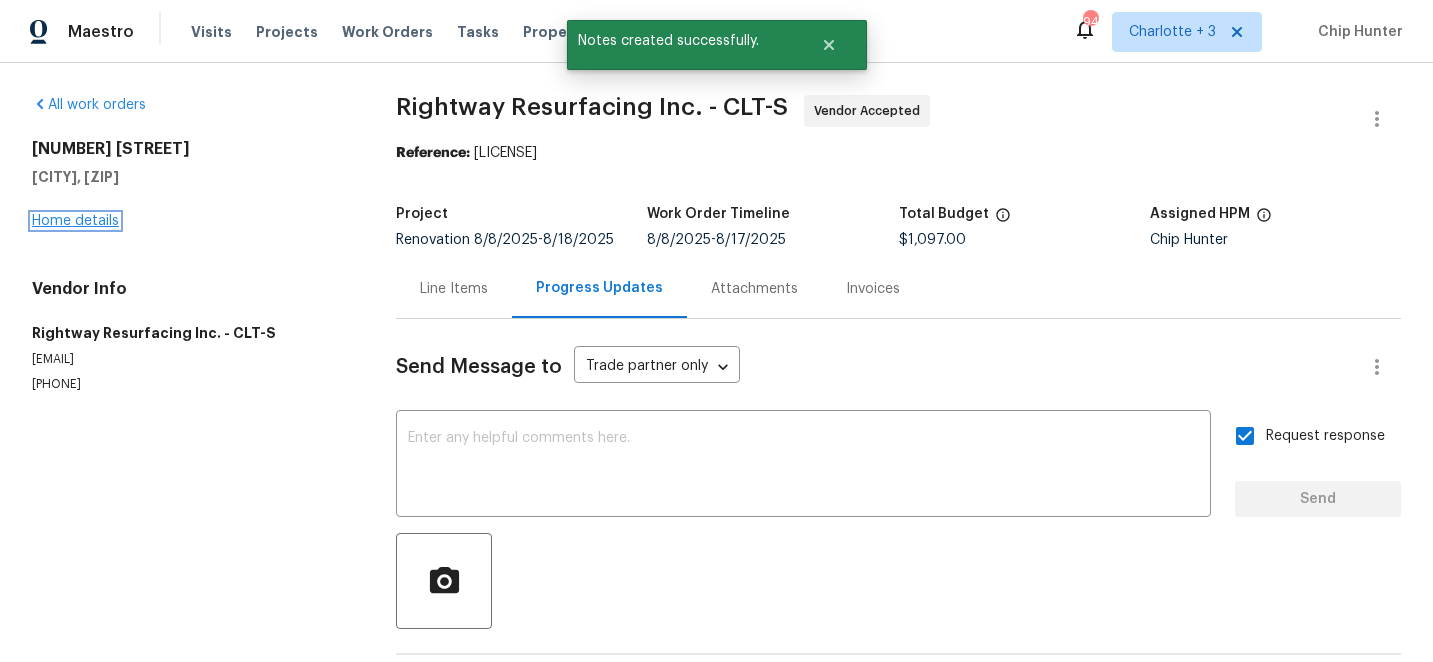 click on "Home details" at bounding box center [75, 221] 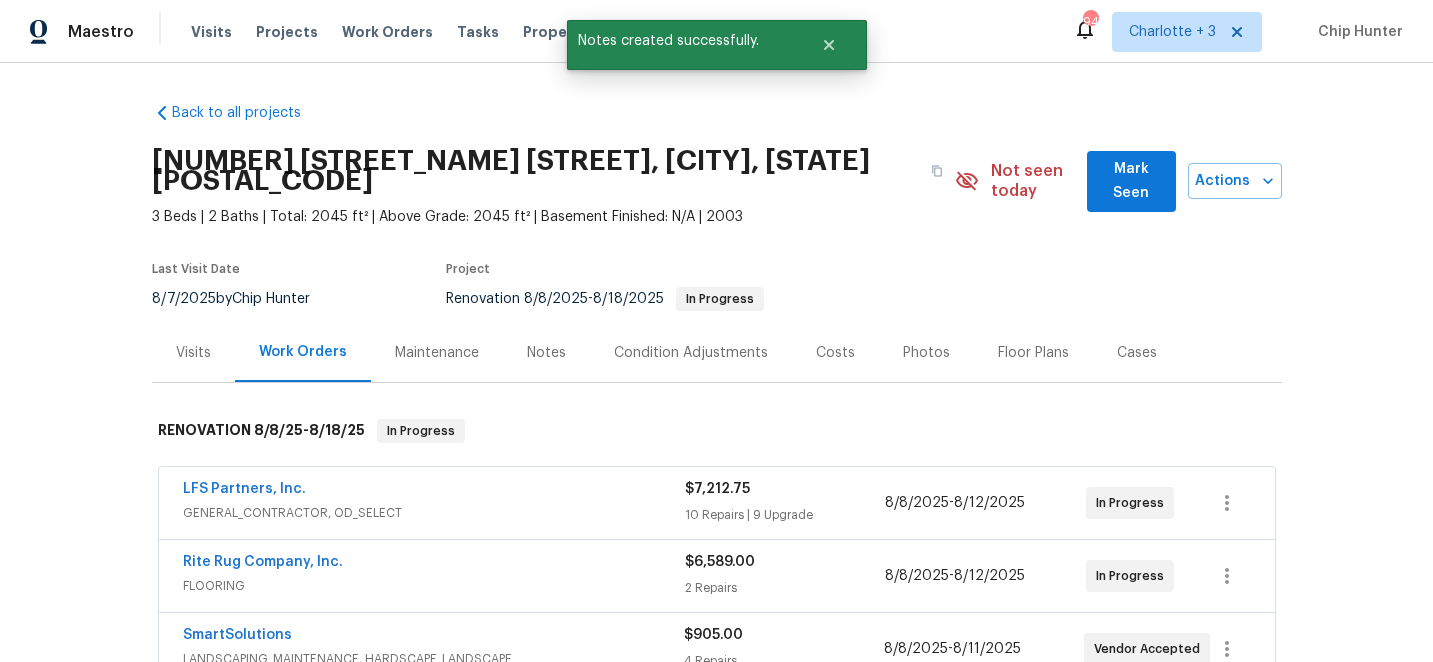 click on "Costs" at bounding box center (835, 353) 